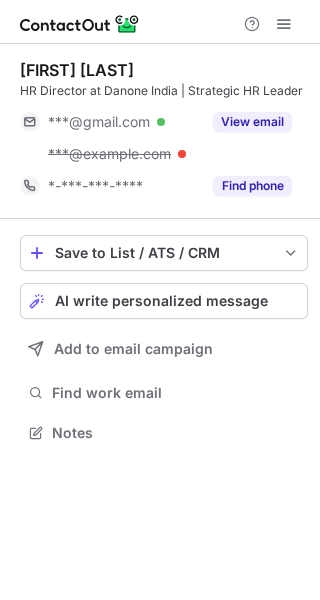 scroll, scrollTop: 0, scrollLeft: 0, axis: both 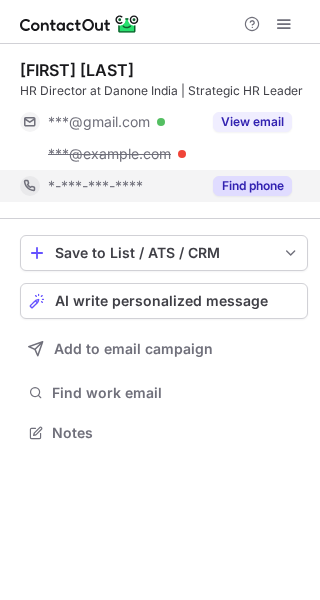 click on "Find phone" at bounding box center [252, 186] 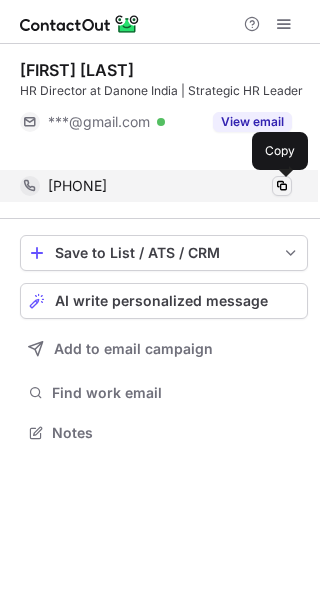 scroll, scrollTop: 386, scrollLeft: 320, axis: both 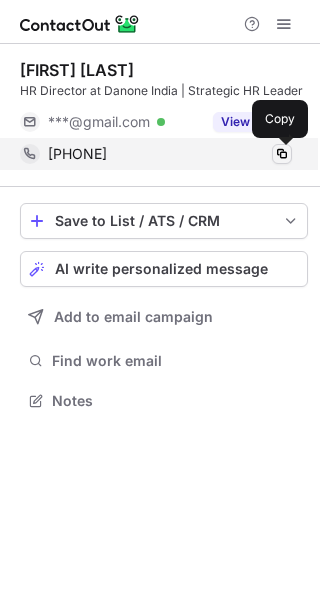 click at bounding box center [282, 154] 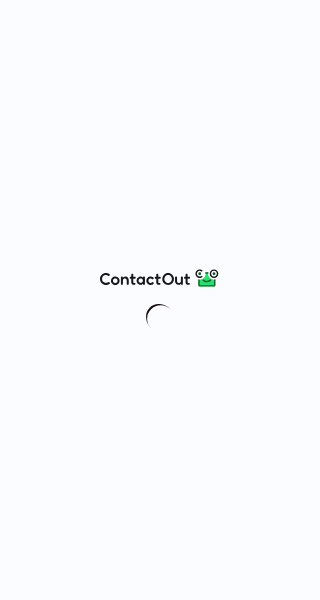 scroll, scrollTop: 0, scrollLeft: 0, axis: both 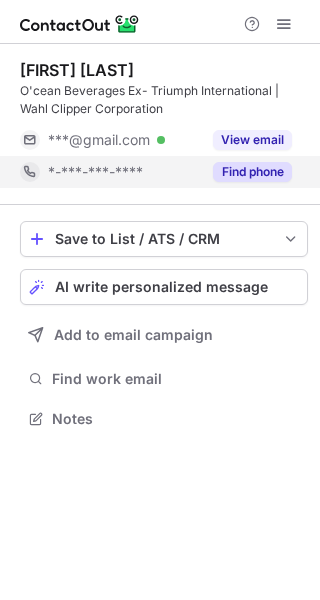 click on "Find phone" at bounding box center (252, 172) 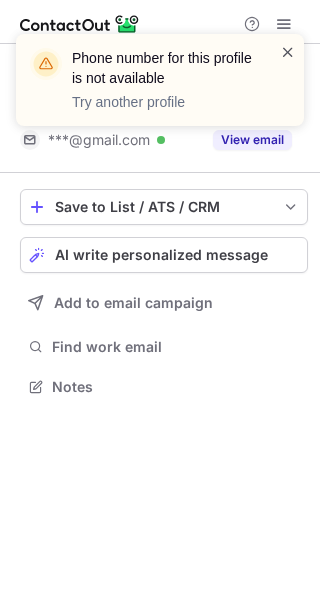 click at bounding box center [288, 52] 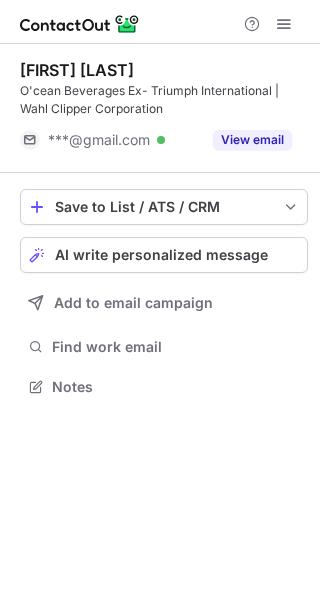 click on "Phone number for this profile is not available Try another profile" at bounding box center [160, 88] 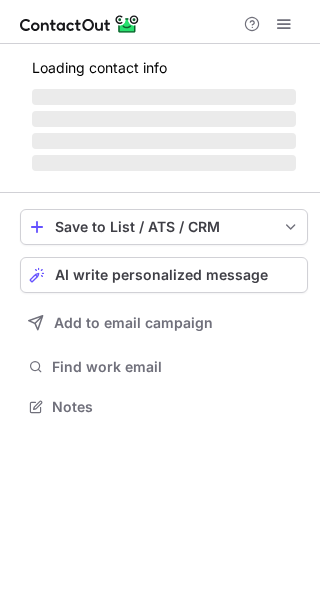 scroll, scrollTop: 0, scrollLeft: 0, axis: both 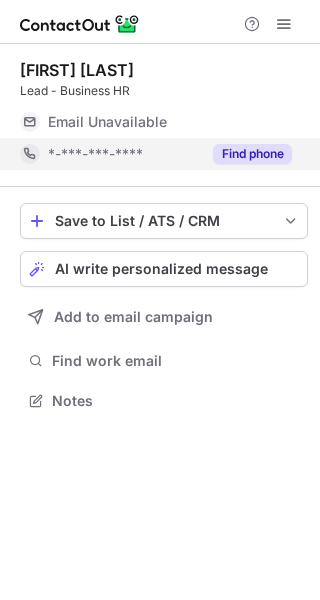 click on "Find phone" at bounding box center (252, 154) 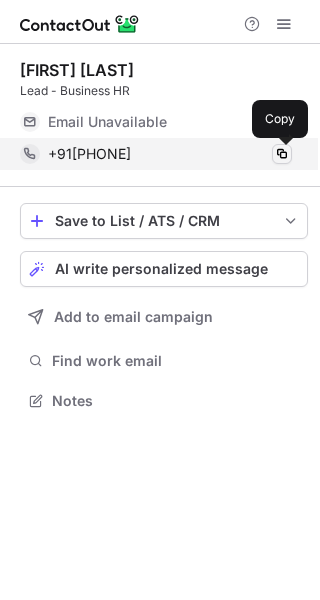 click at bounding box center (282, 154) 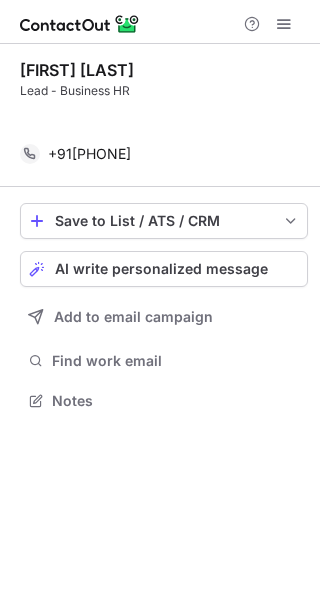 scroll, scrollTop: 354, scrollLeft: 320, axis: both 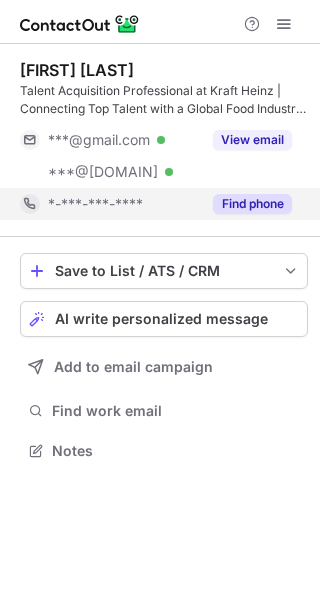 click on "Find phone" at bounding box center (252, 204) 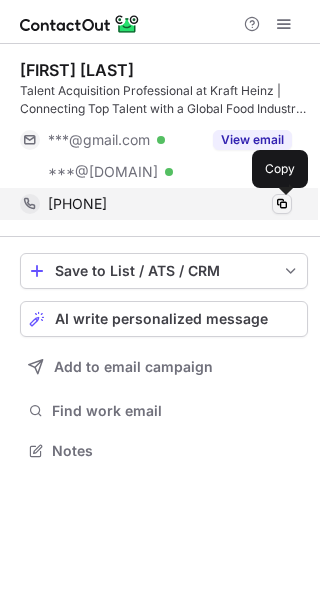 click at bounding box center [282, 204] 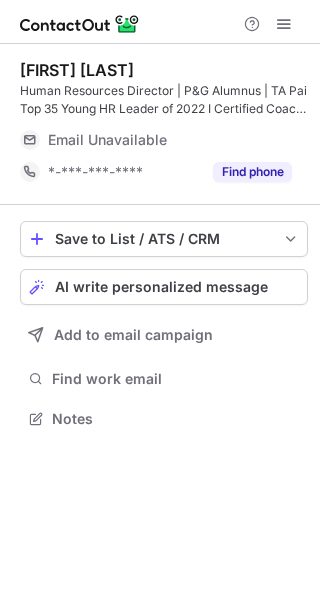 scroll, scrollTop: 0, scrollLeft: 0, axis: both 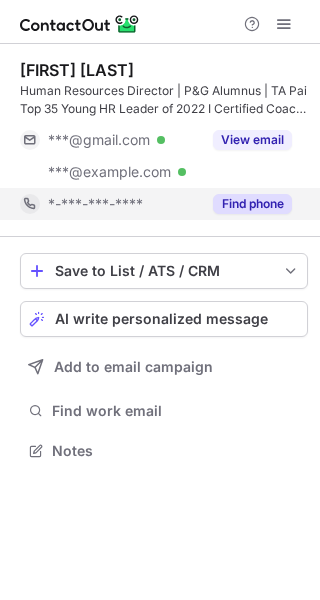 click on "Find phone" at bounding box center [252, 204] 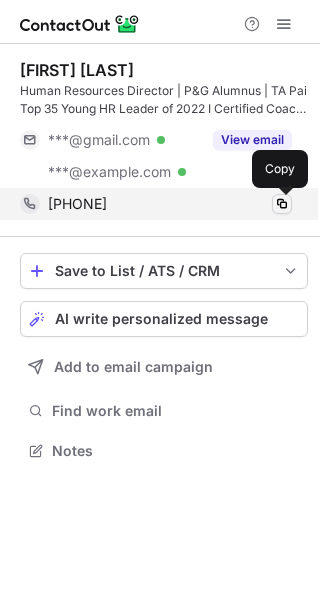click at bounding box center [282, 204] 